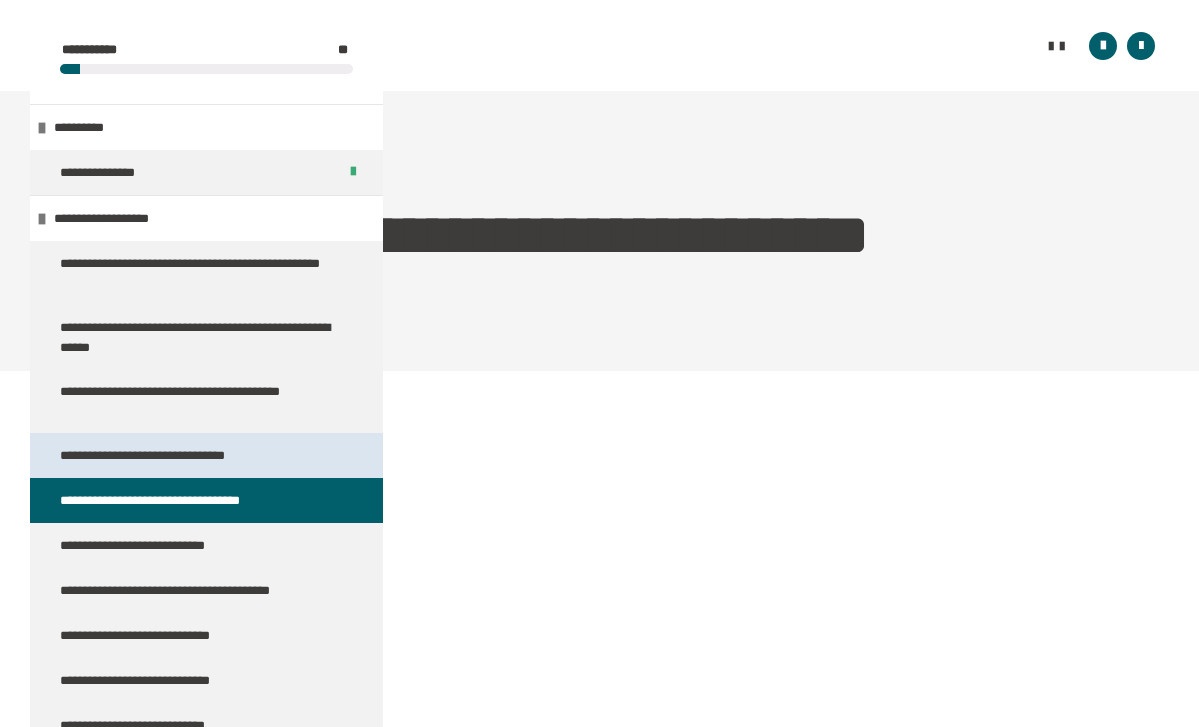 scroll, scrollTop: 814, scrollLeft: 0, axis: vertical 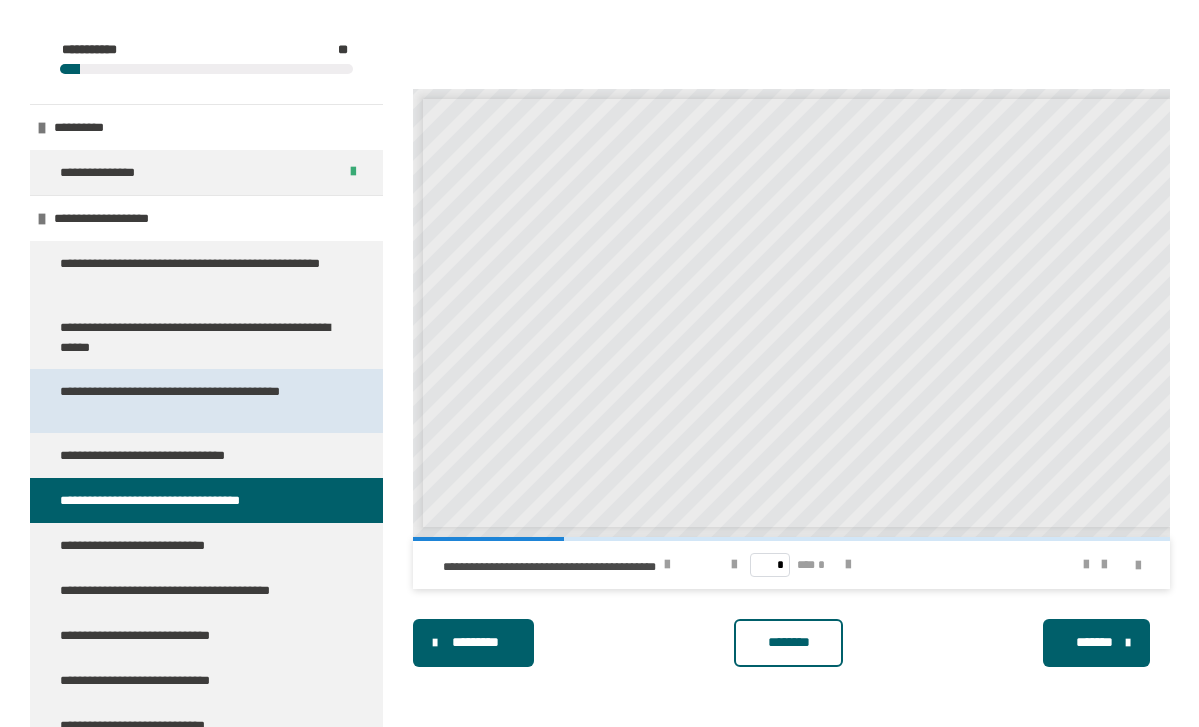 click on "**********" at bounding box center (198, 401) 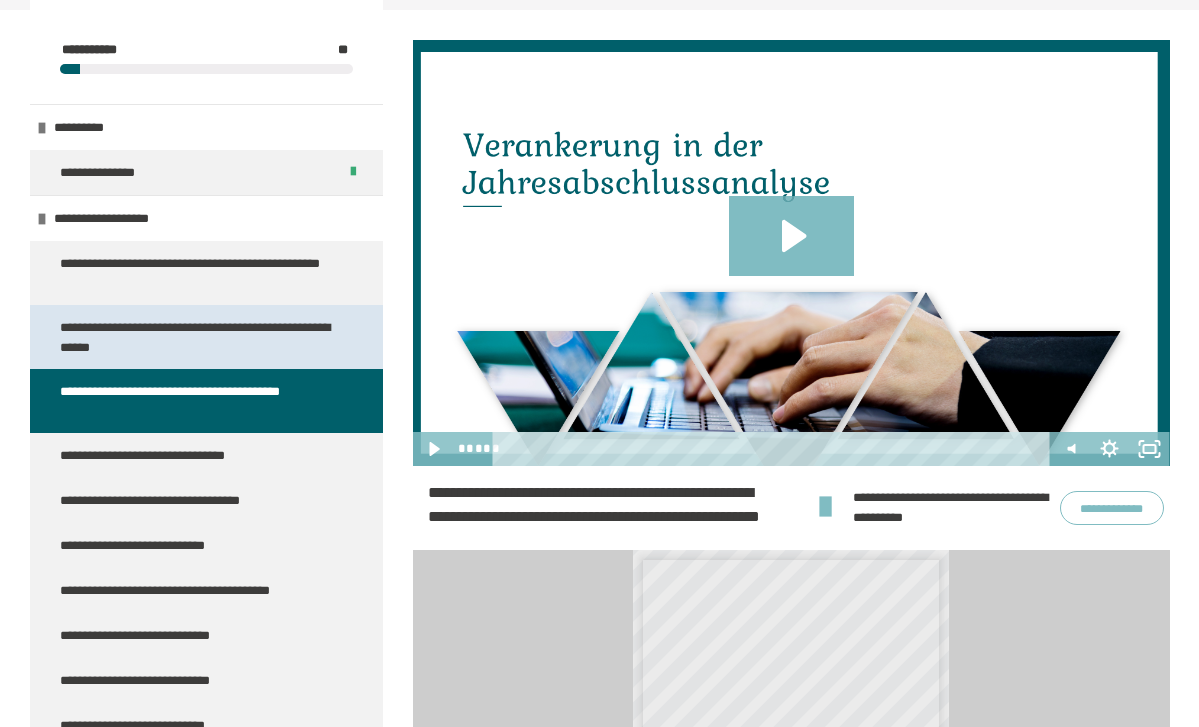 click on "**********" at bounding box center [206, 337] 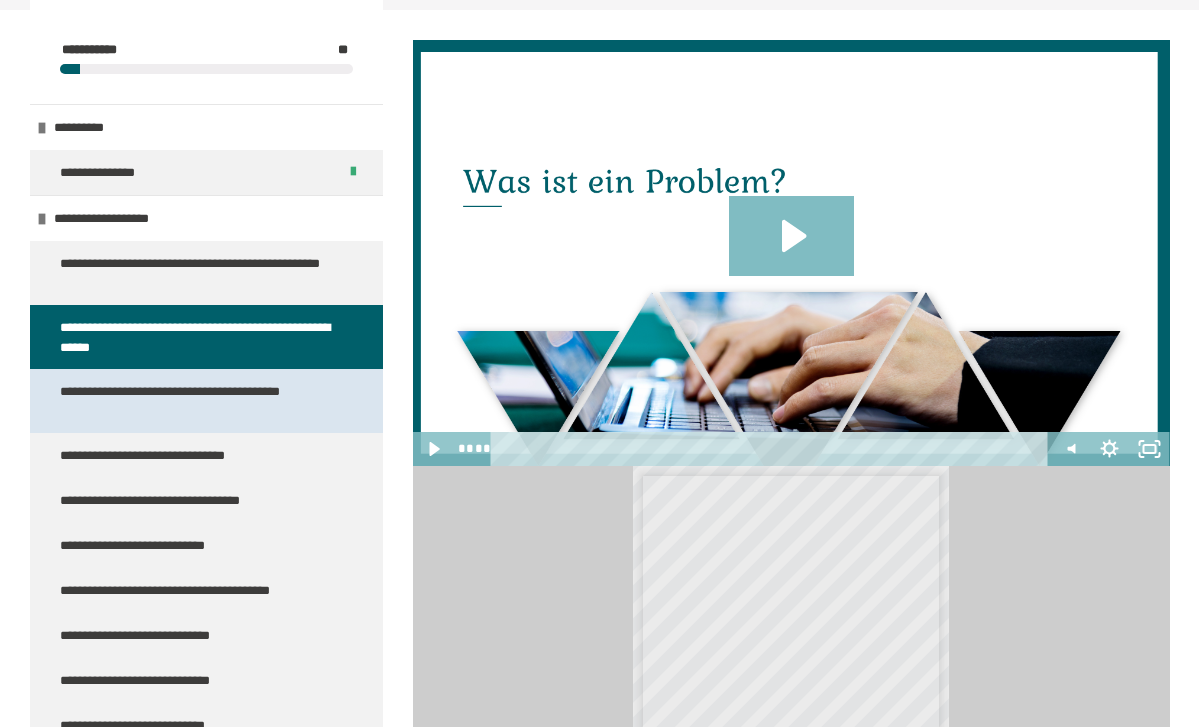 click on "**********" at bounding box center [198, 401] 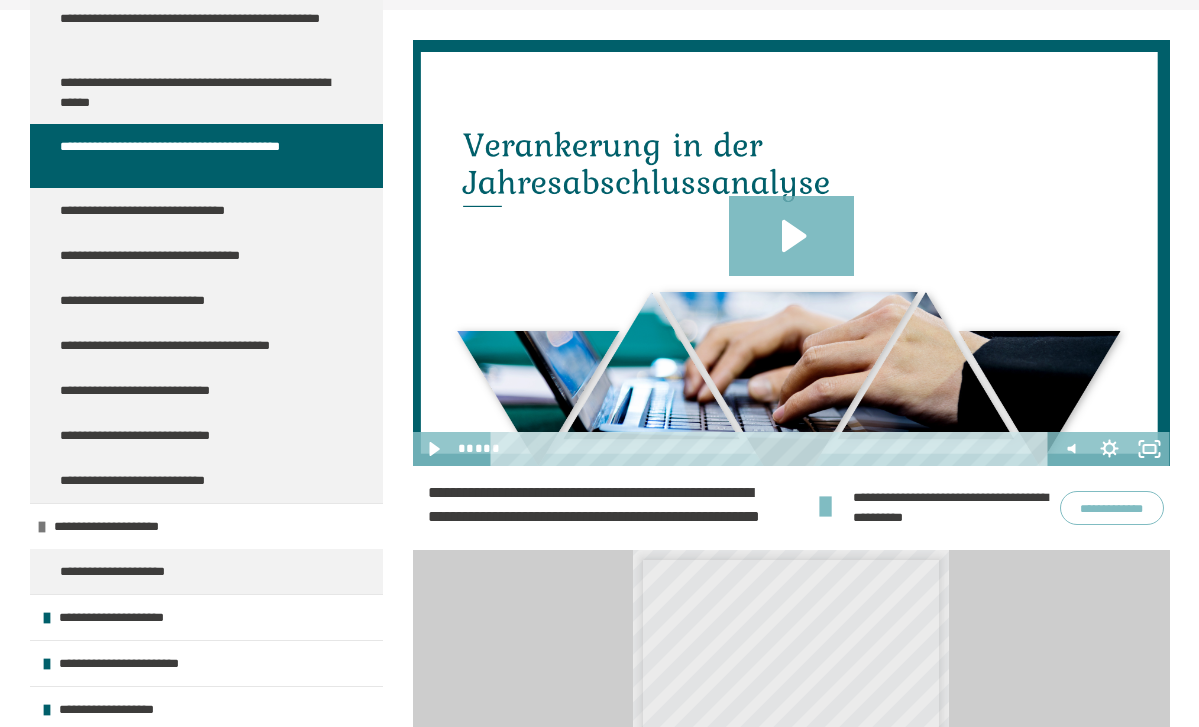 scroll, scrollTop: 245, scrollLeft: 0, axis: vertical 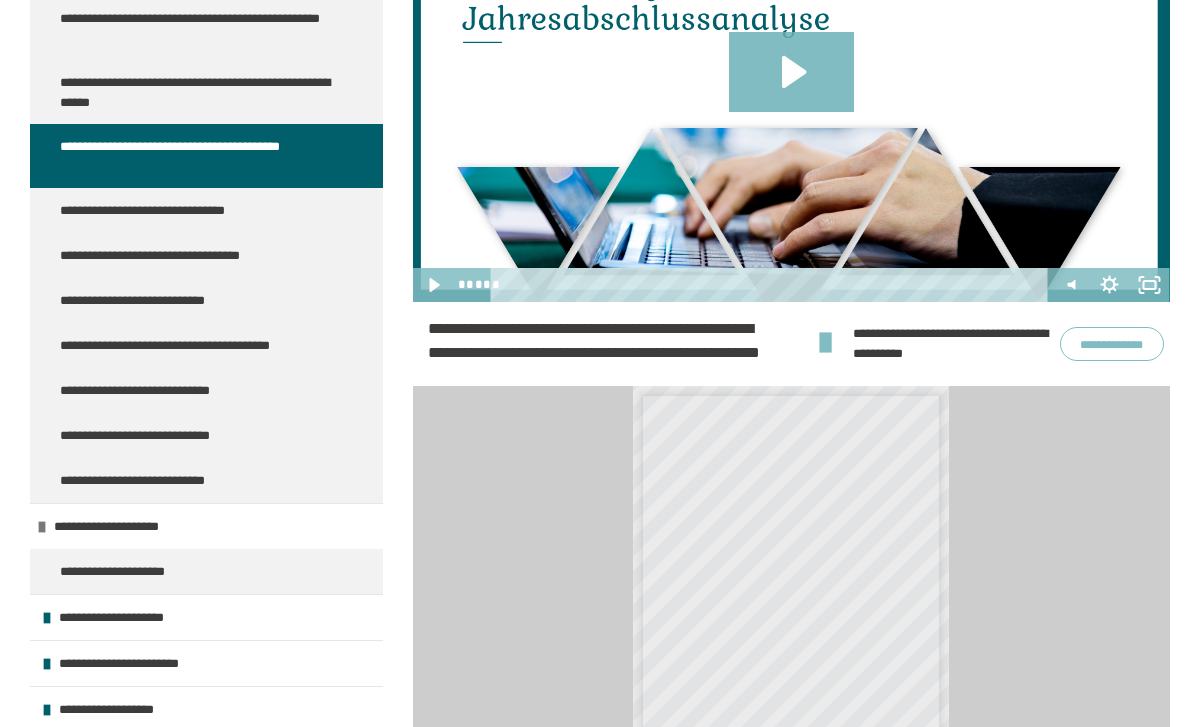 click on "**********" at bounding box center (951, 344) 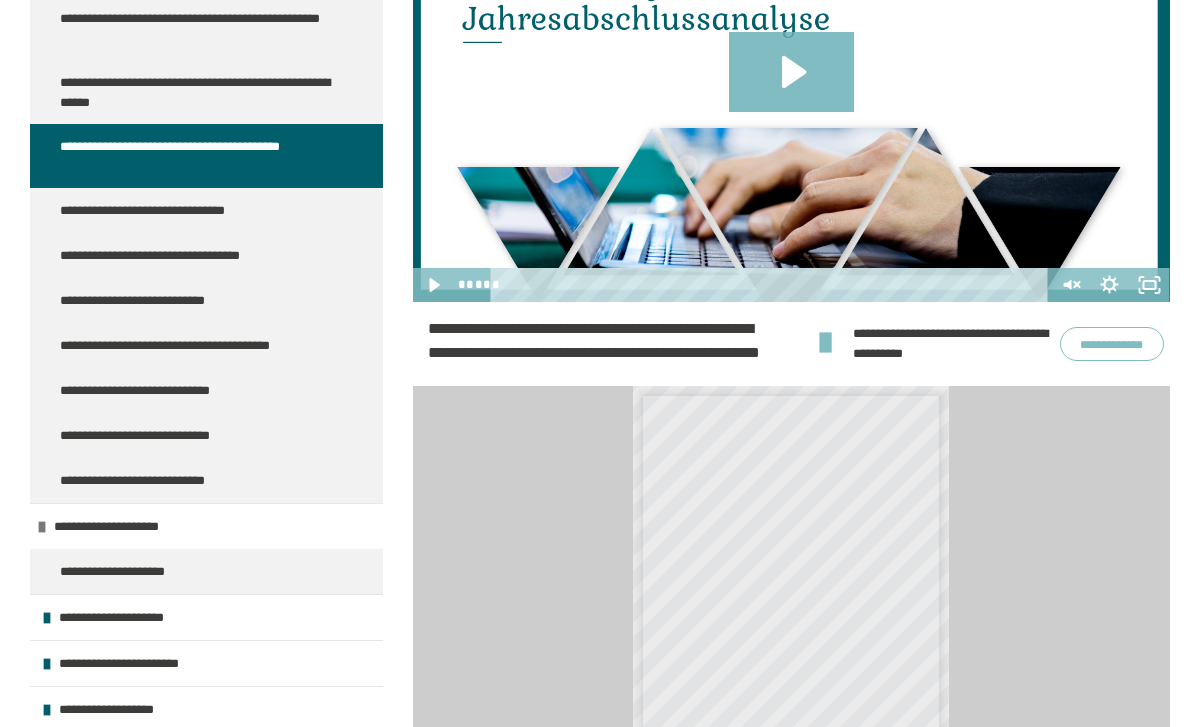 click on "**********" at bounding box center (951, 344) 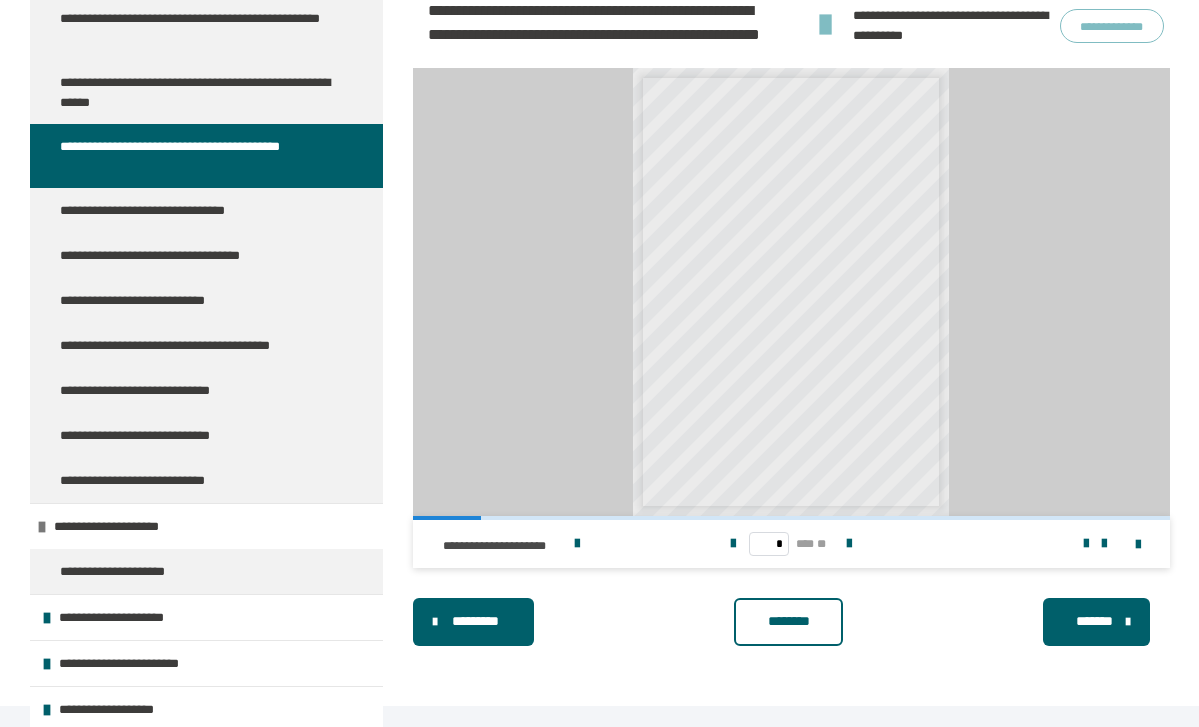 scroll, scrollTop: 843, scrollLeft: 0, axis: vertical 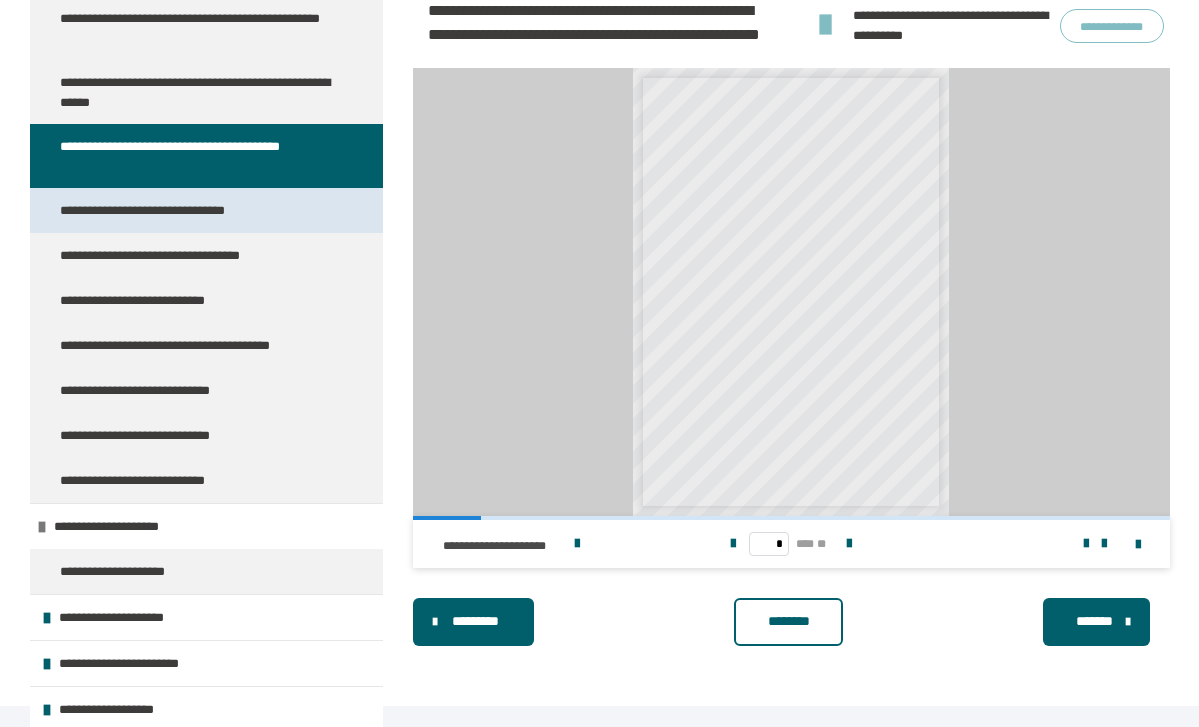 click on "**********" at bounding box center [164, 210] 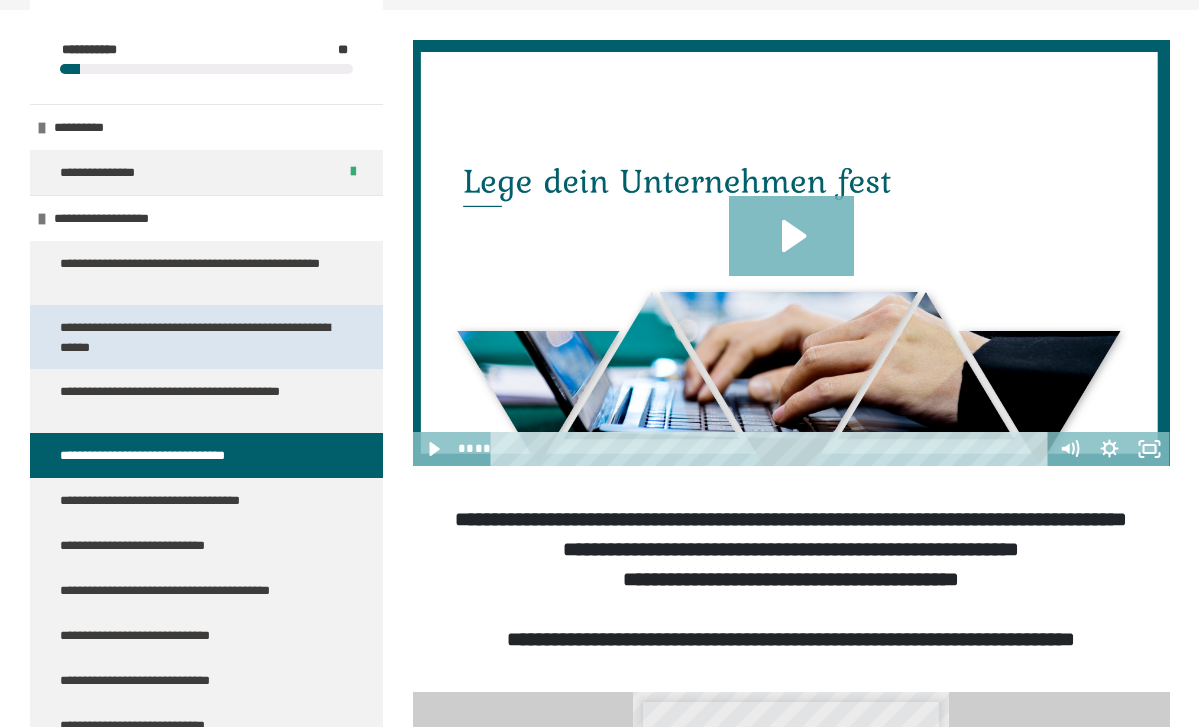 scroll, scrollTop: 0, scrollLeft: 0, axis: both 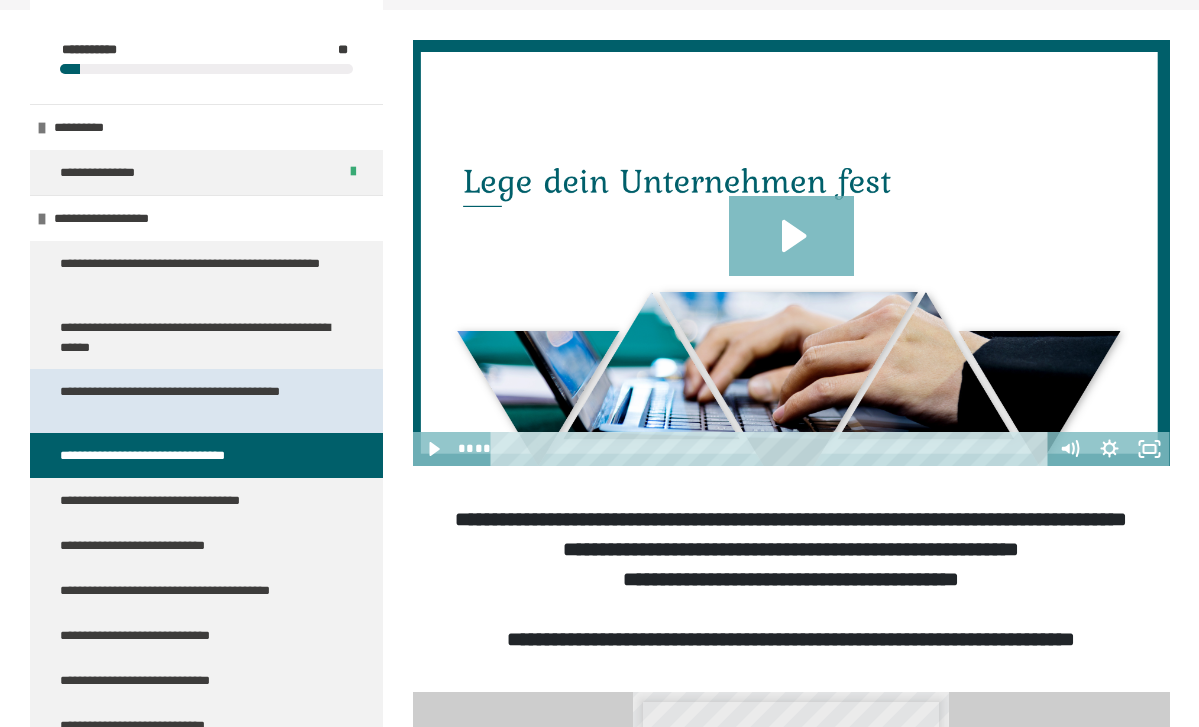 click on "**********" at bounding box center [198, 401] 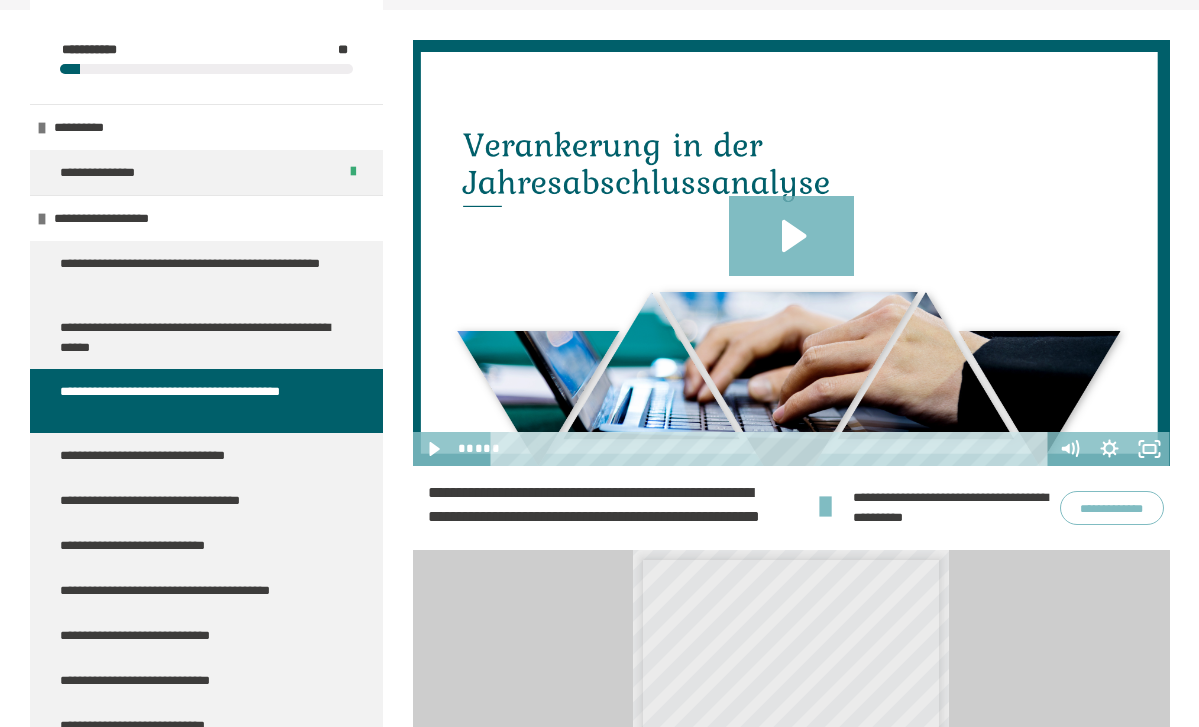 click on "**********" at bounding box center (1112, 508) 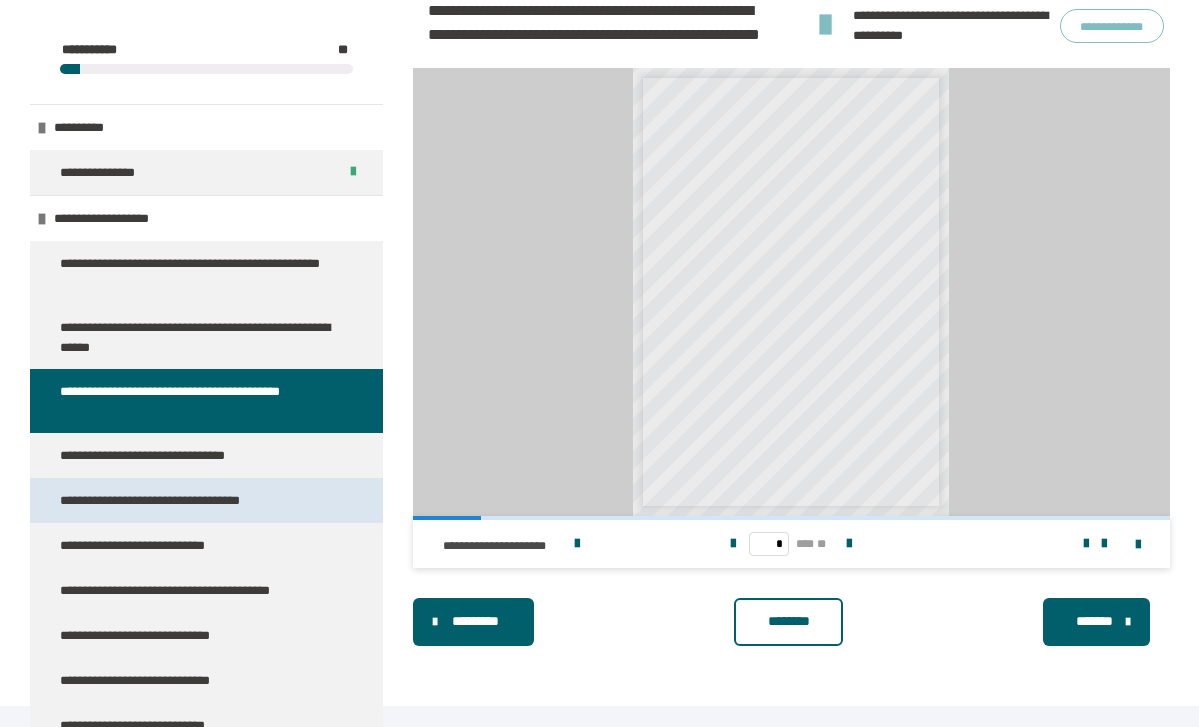 scroll, scrollTop: 843, scrollLeft: 0, axis: vertical 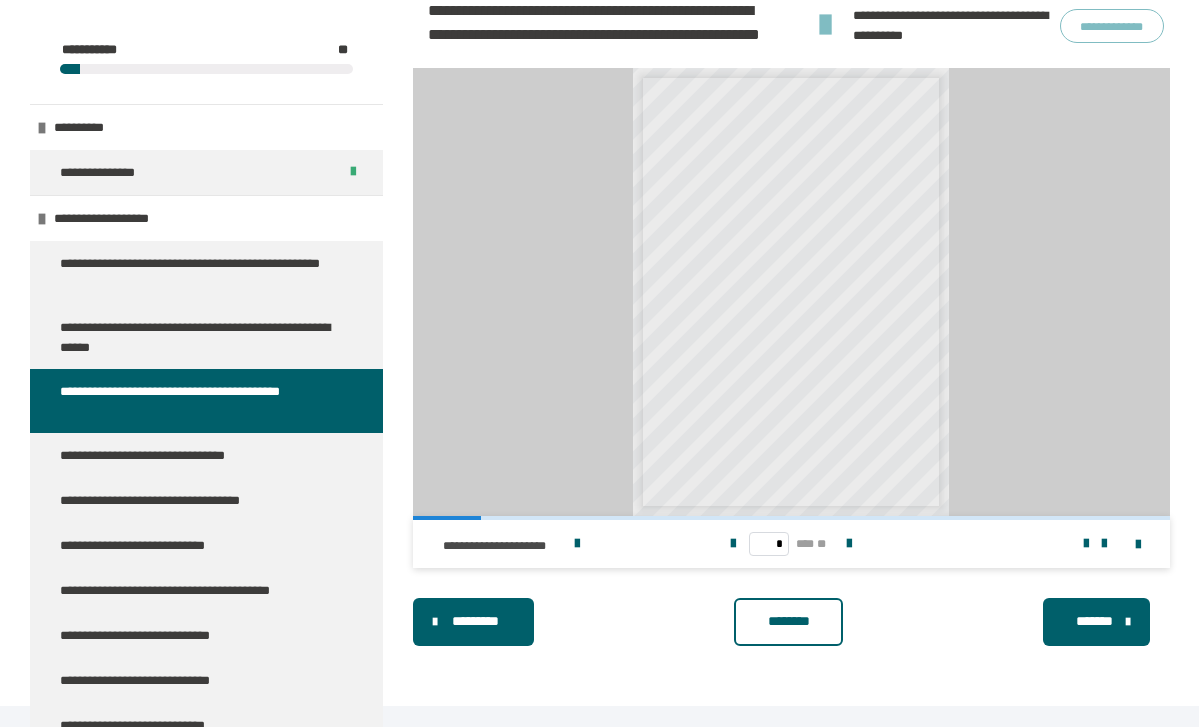 click on "*******" at bounding box center [1096, 622] 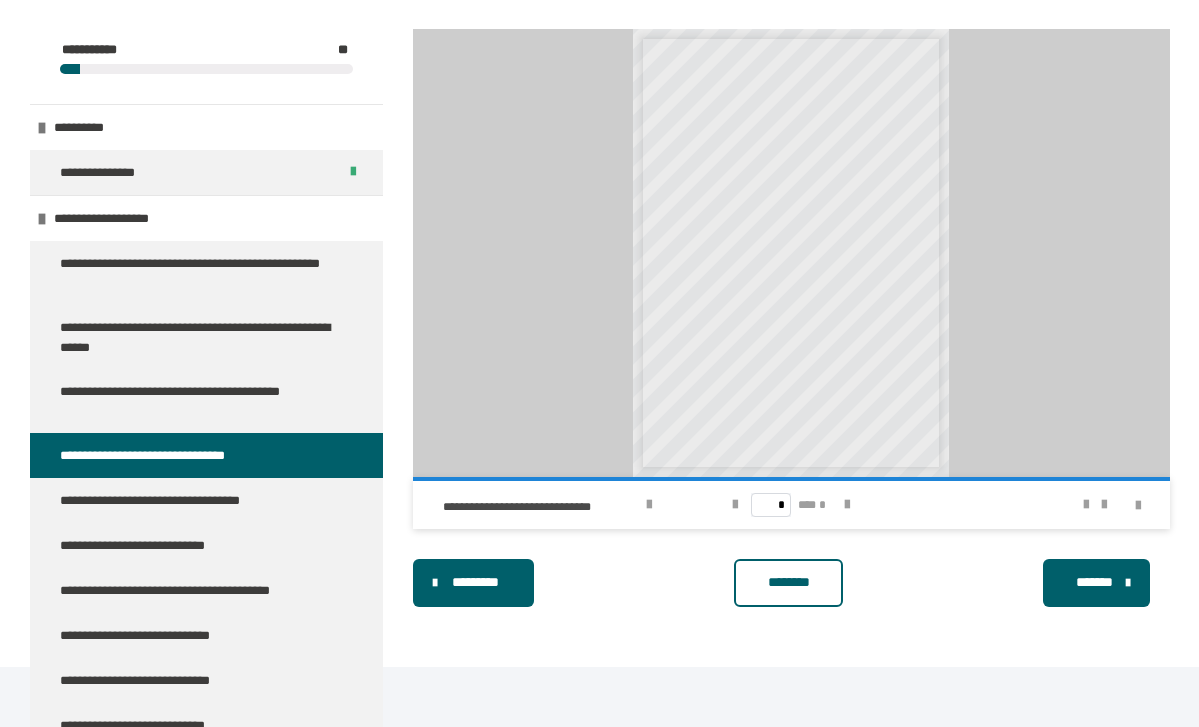 scroll, scrollTop: 1024, scrollLeft: 0, axis: vertical 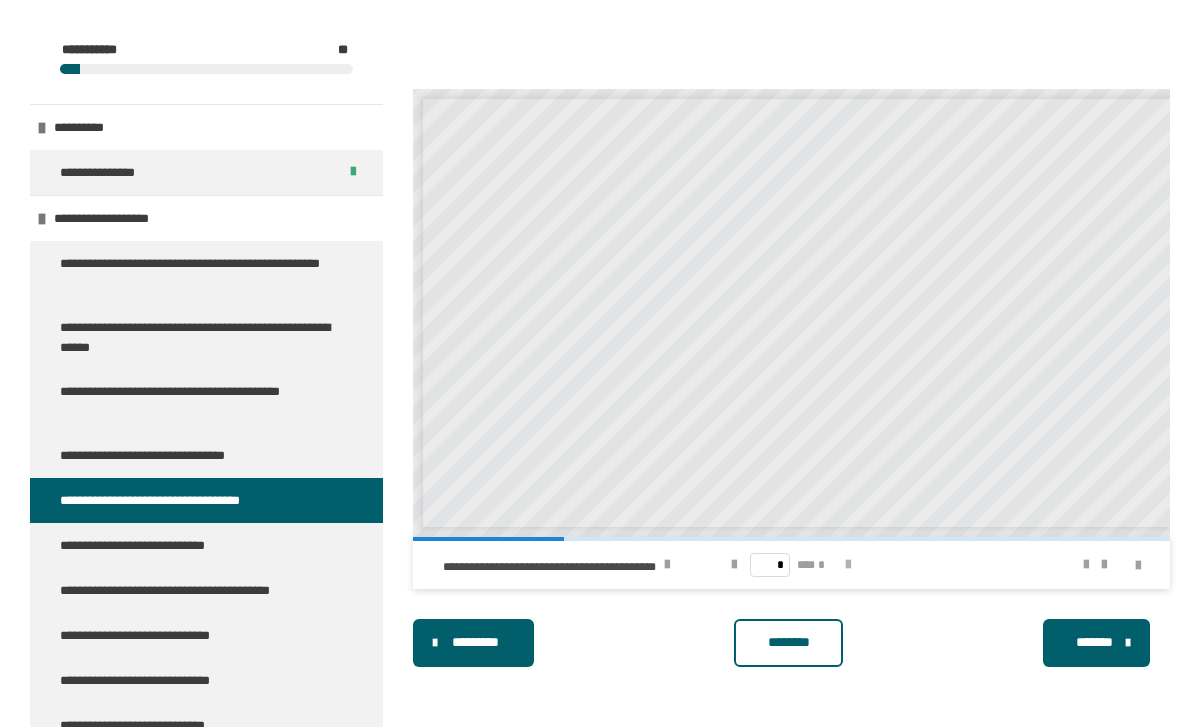 click at bounding box center [848, 565] 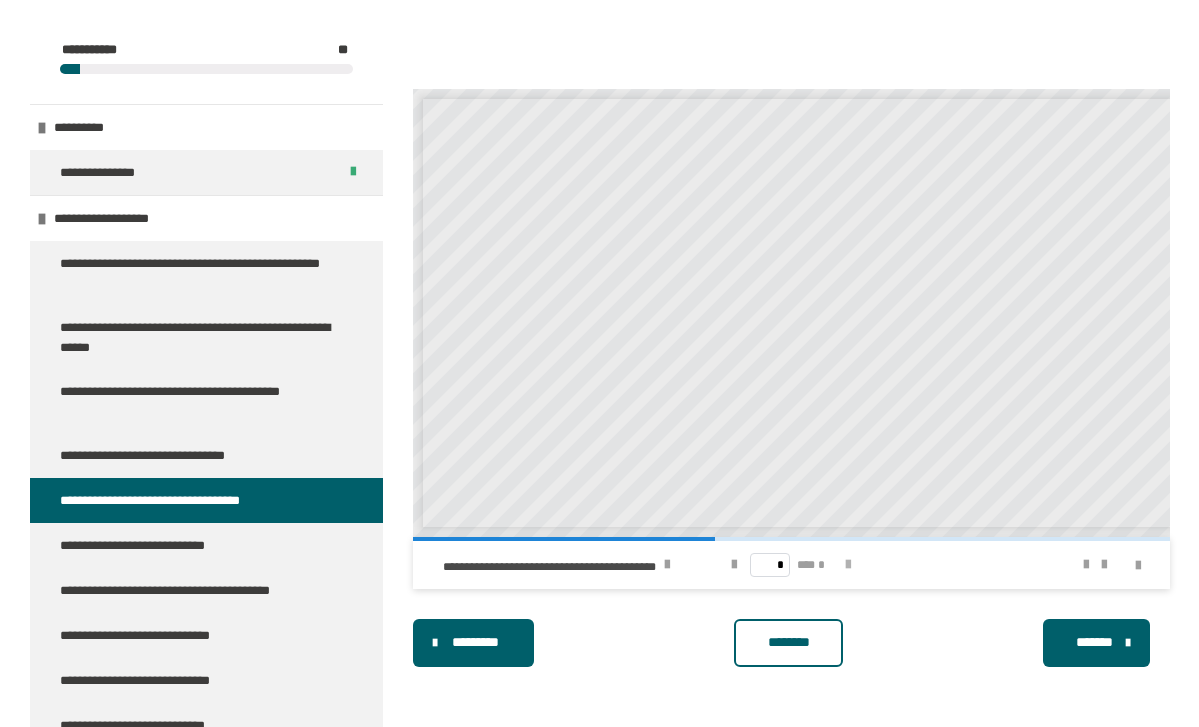 click at bounding box center (848, 565) 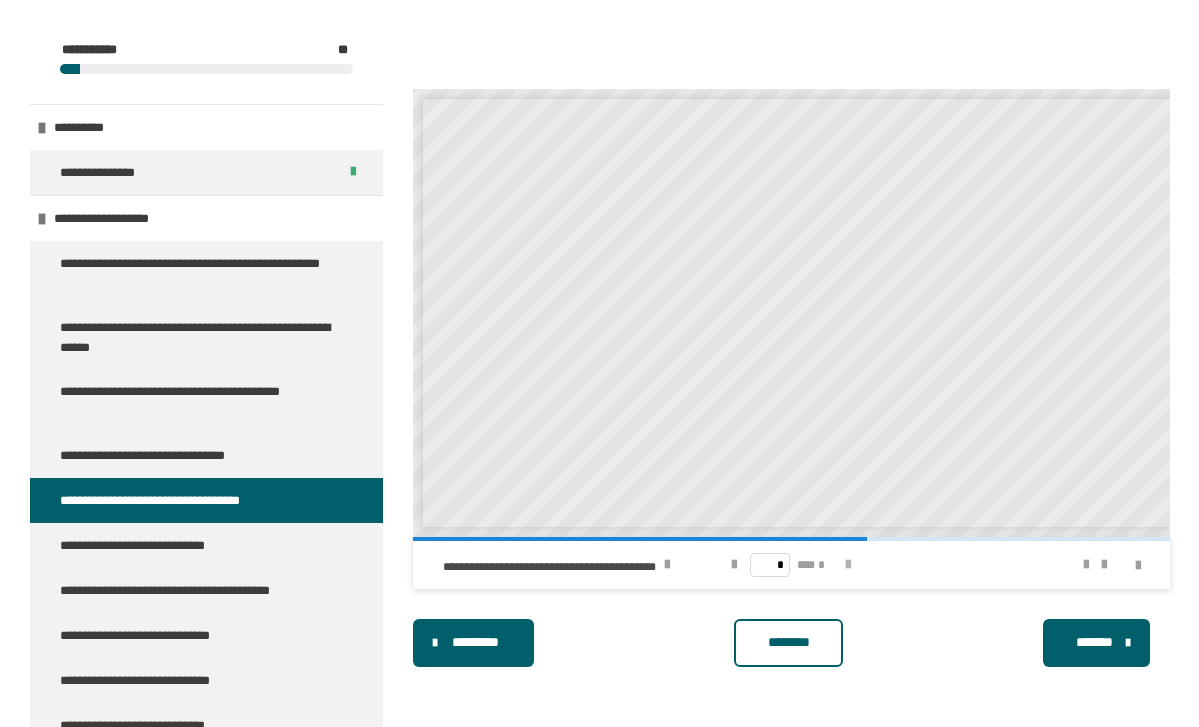 click at bounding box center [848, 565] 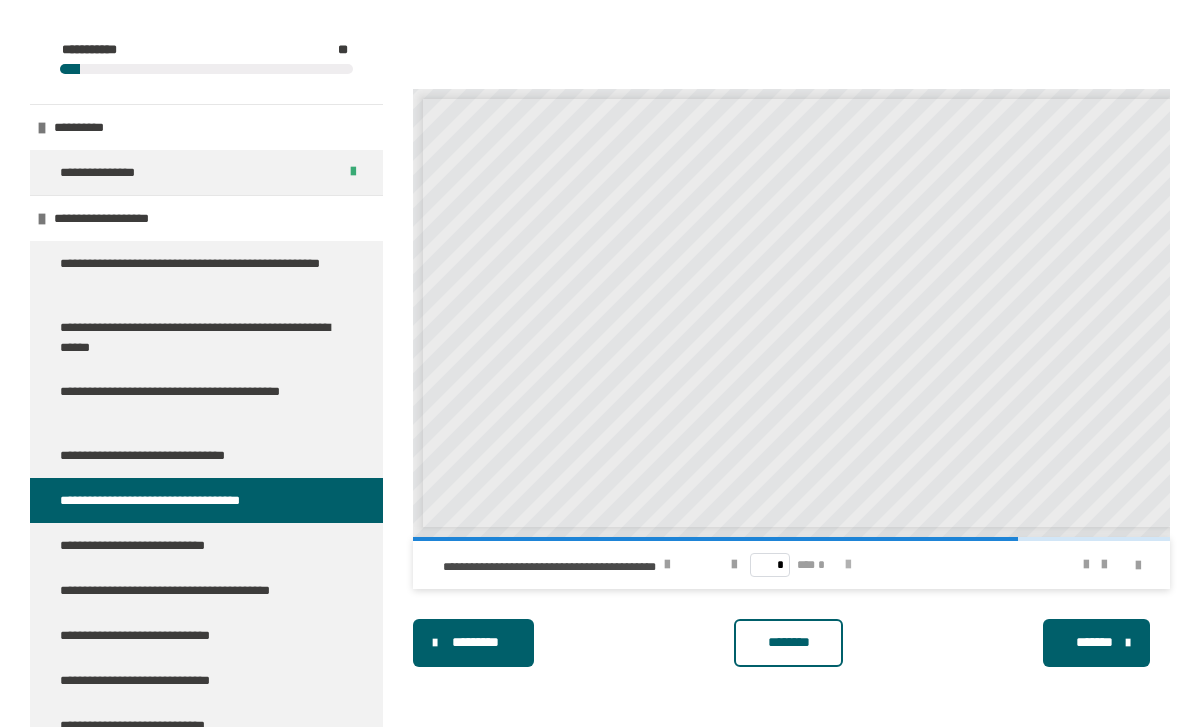 click at bounding box center [848, 565] 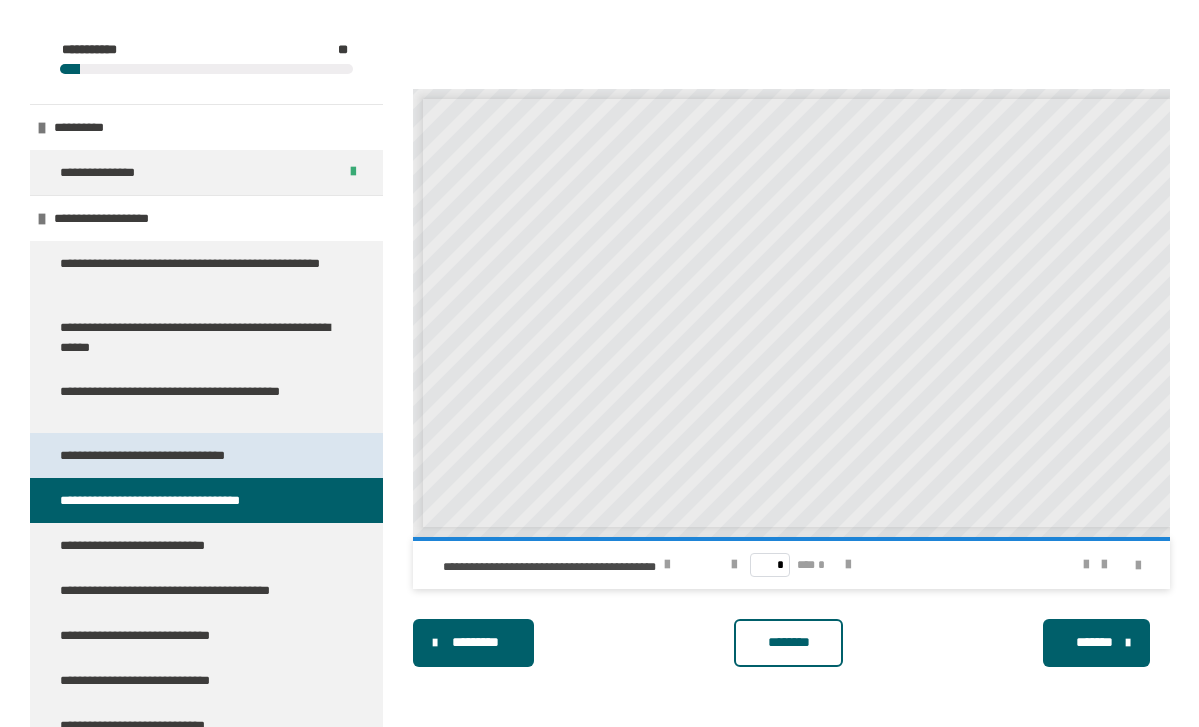 click on "**********" at bounding box center [164, 455] 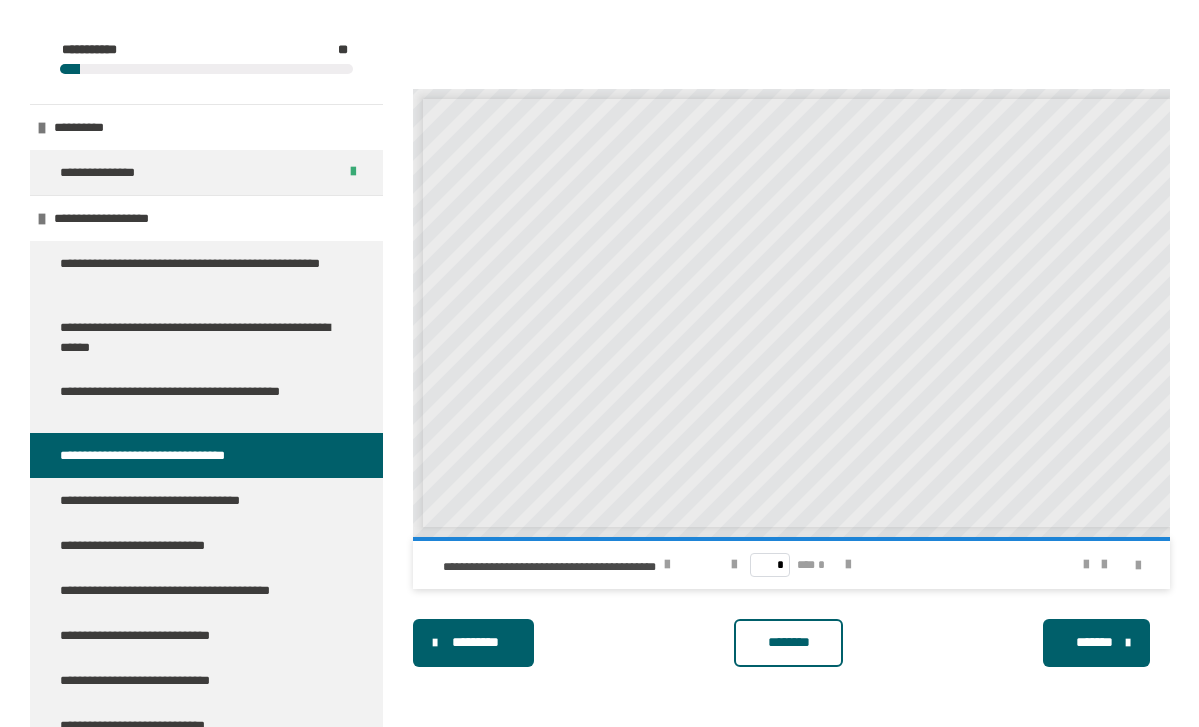 scroll, scrollTop: 361, scrollLeft: 0, axis: vertical 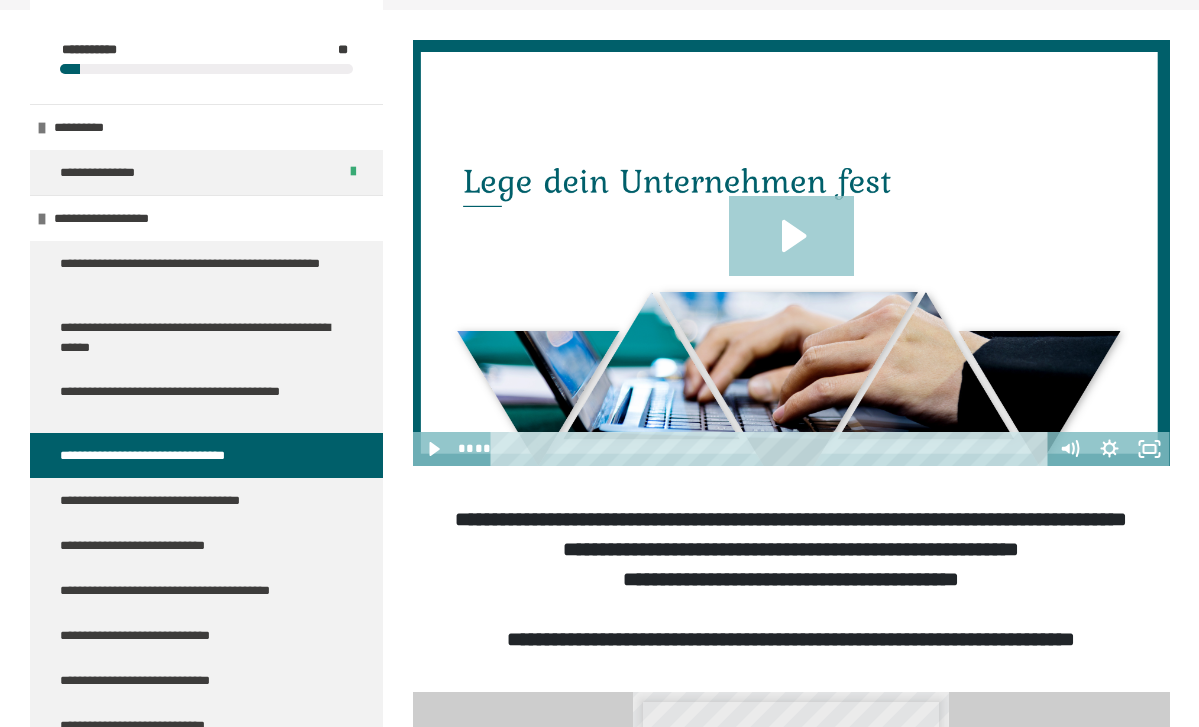 click 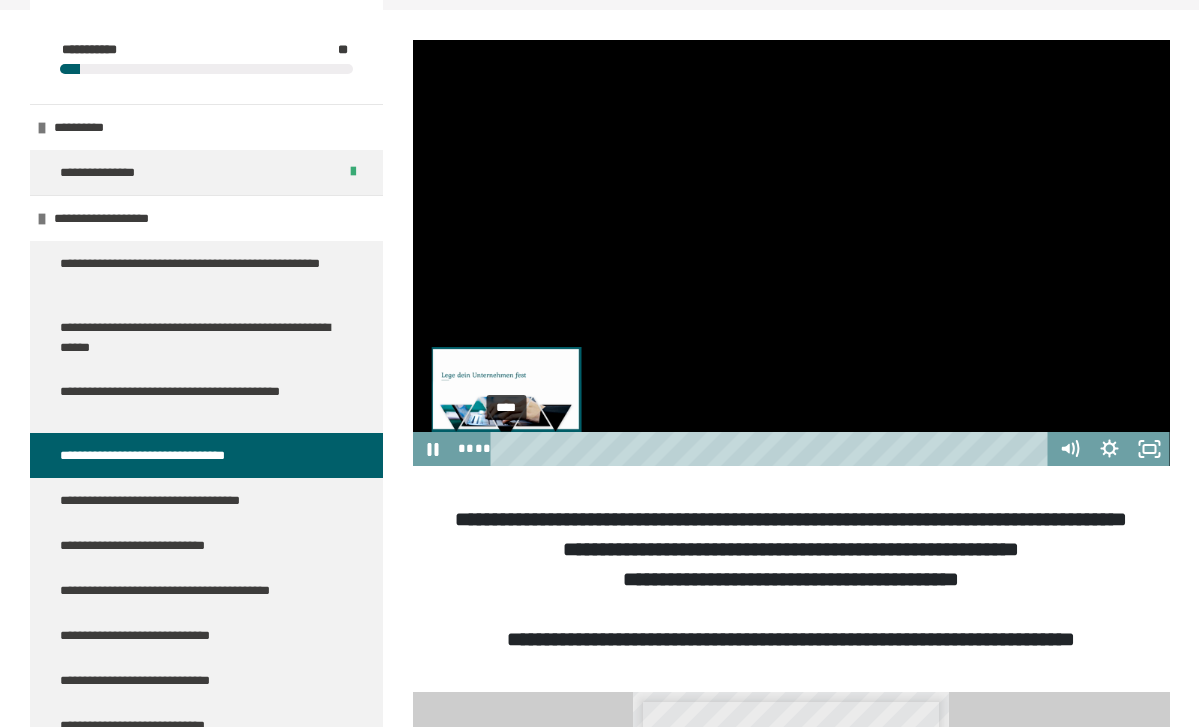 click on "****" at bounding box center [772, 449] 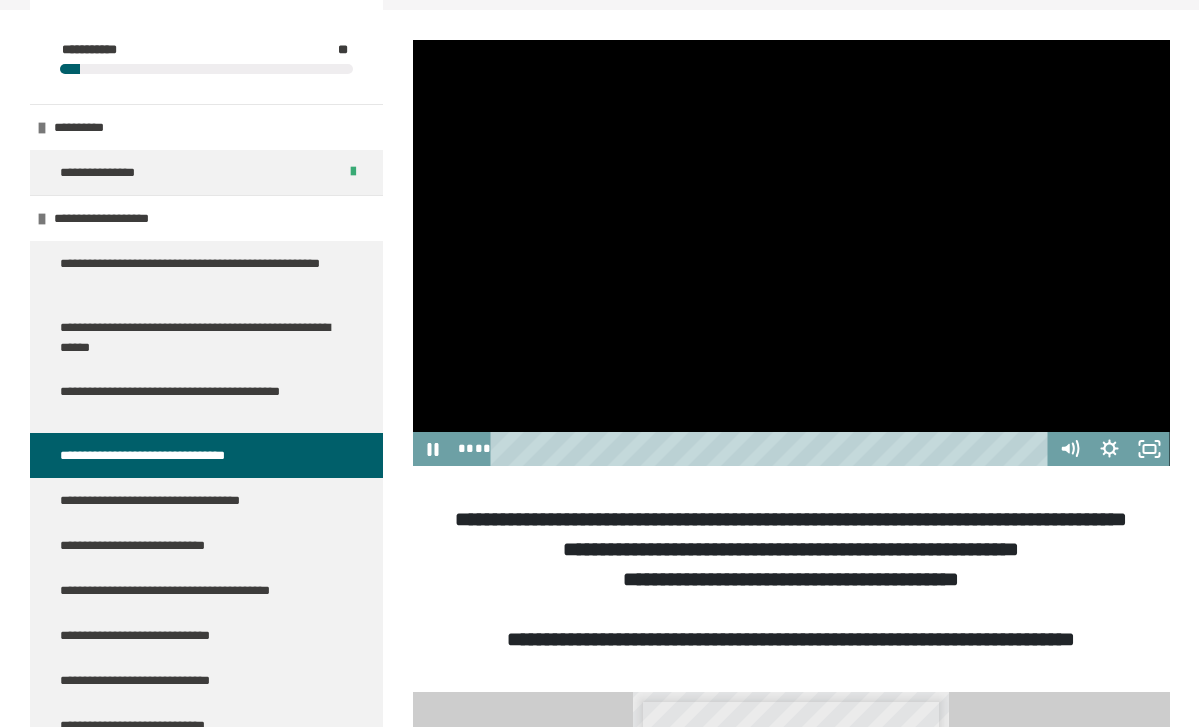 click at bounding box center [791, 253] 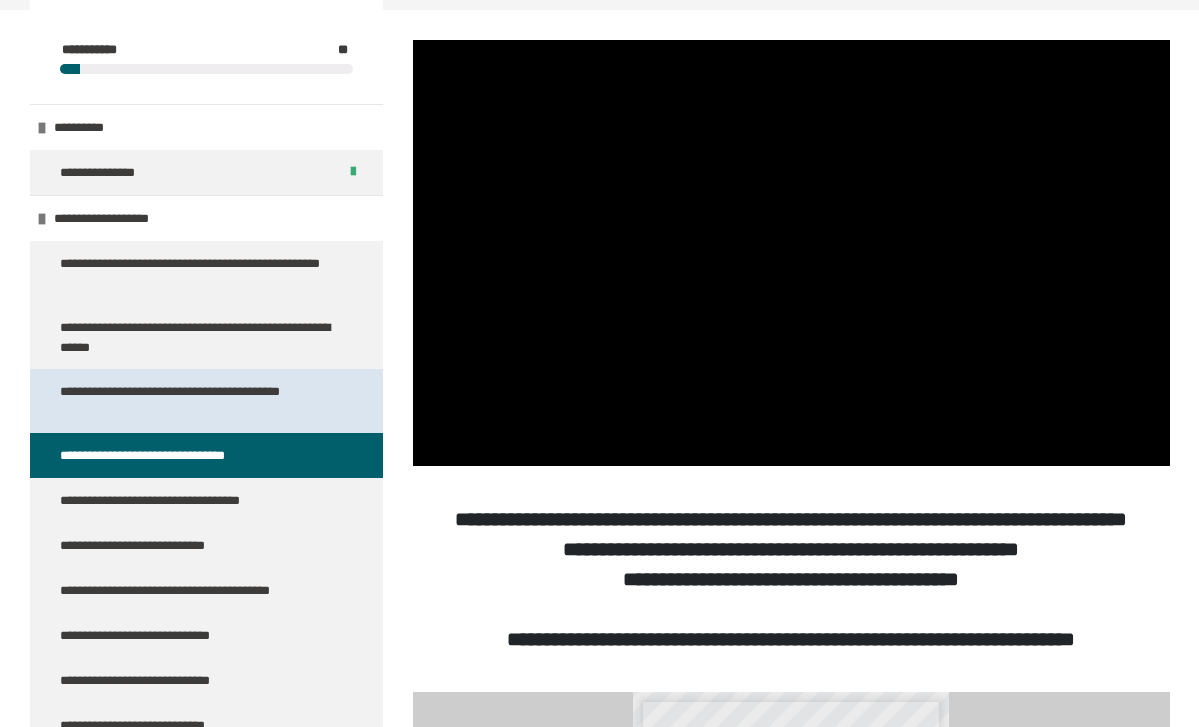 click on "**********" at bounding box center (198, 401) 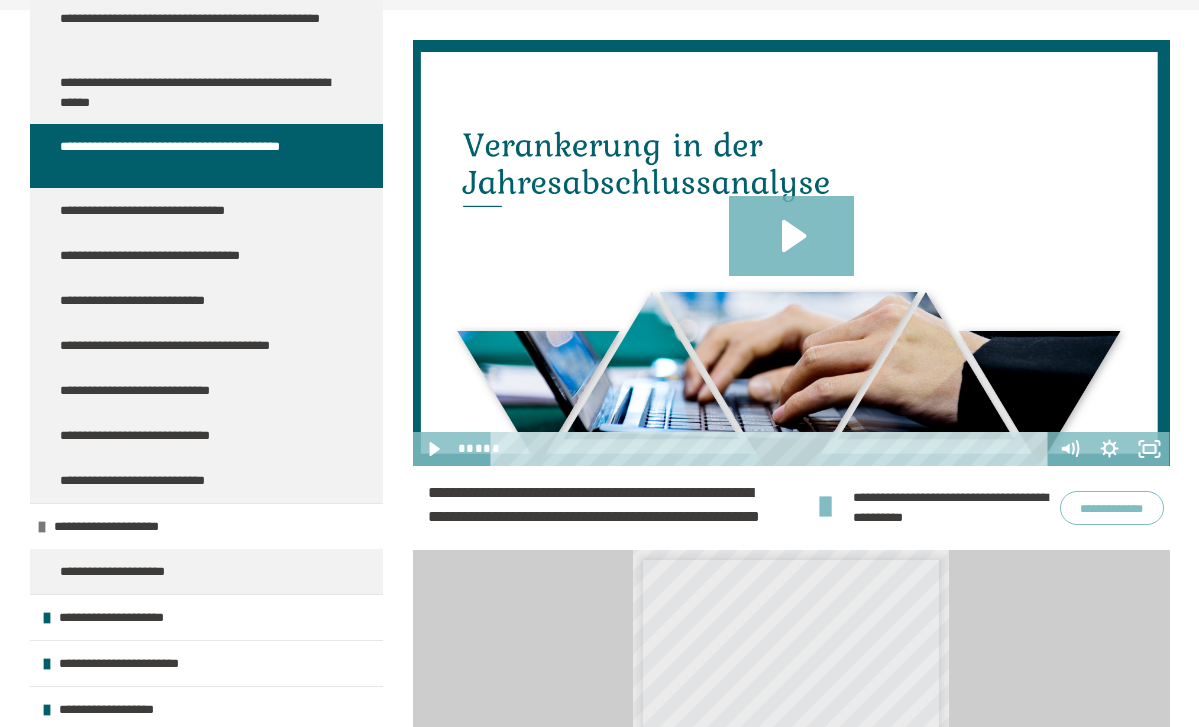 scroll, scrollTop: 245, scrollLeft: 0, axis: vertical 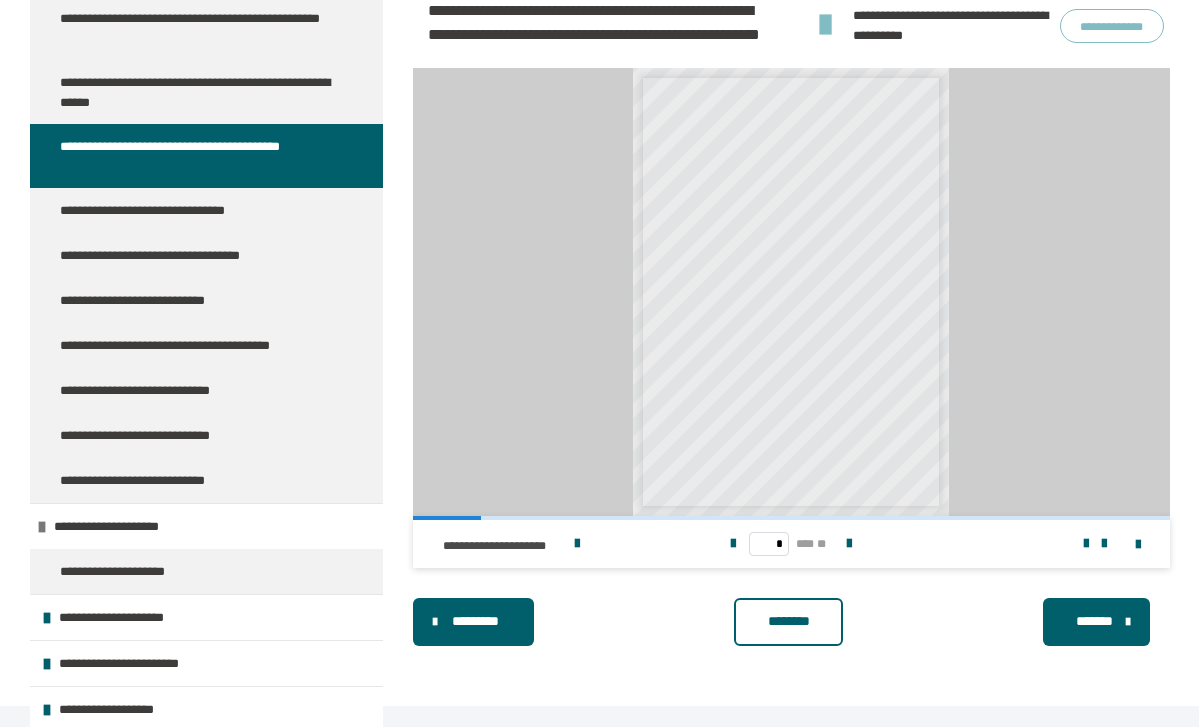 click on "**********" at bounding box center (600, 117) 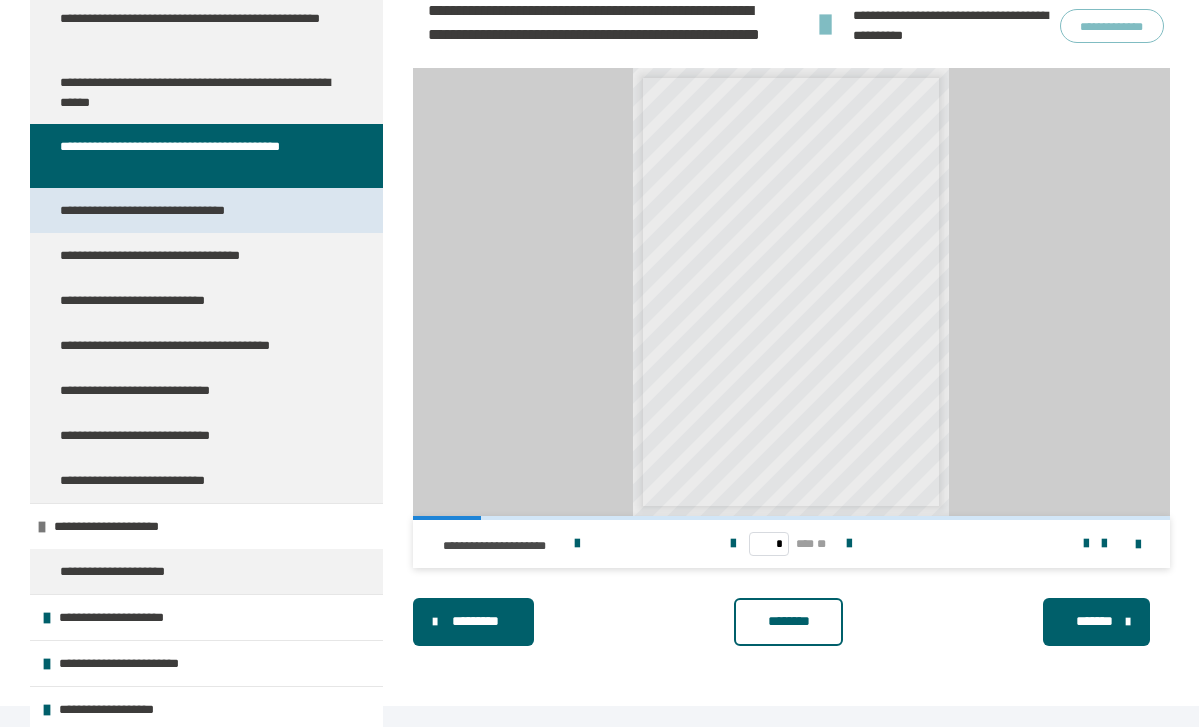 click on "**********" at bounding box center [164, 210] 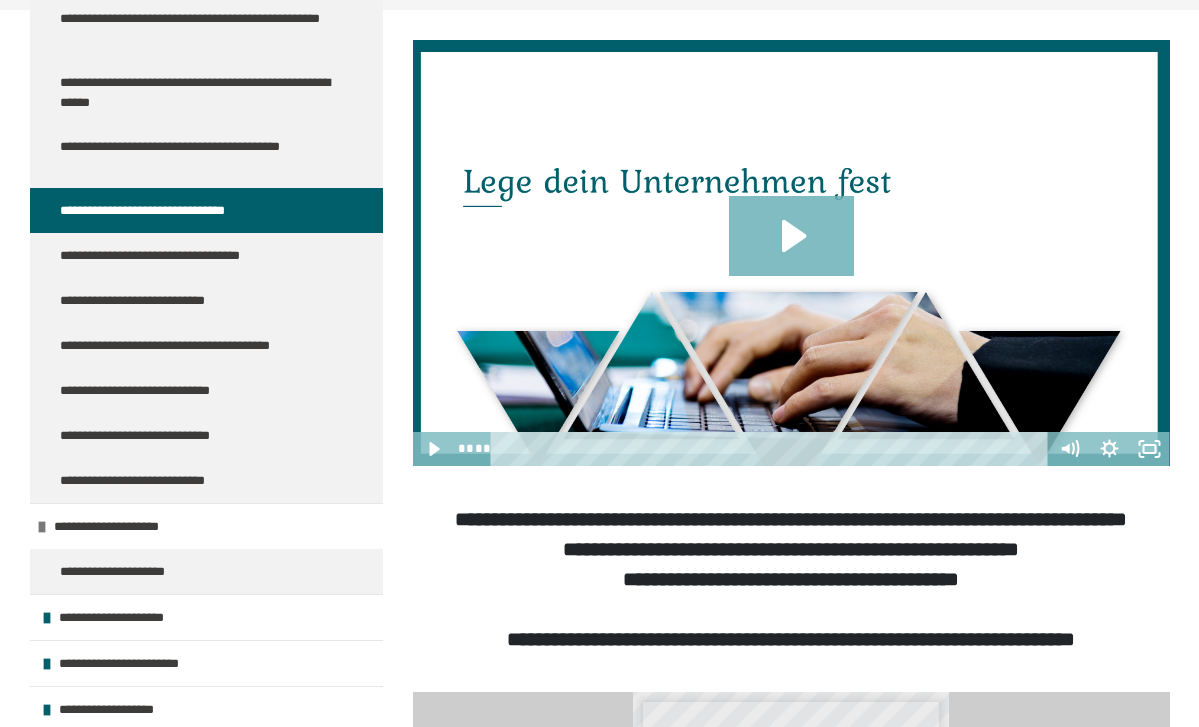 scroll, scrollTop: 245, scrollLeft: 0, axis: vertical 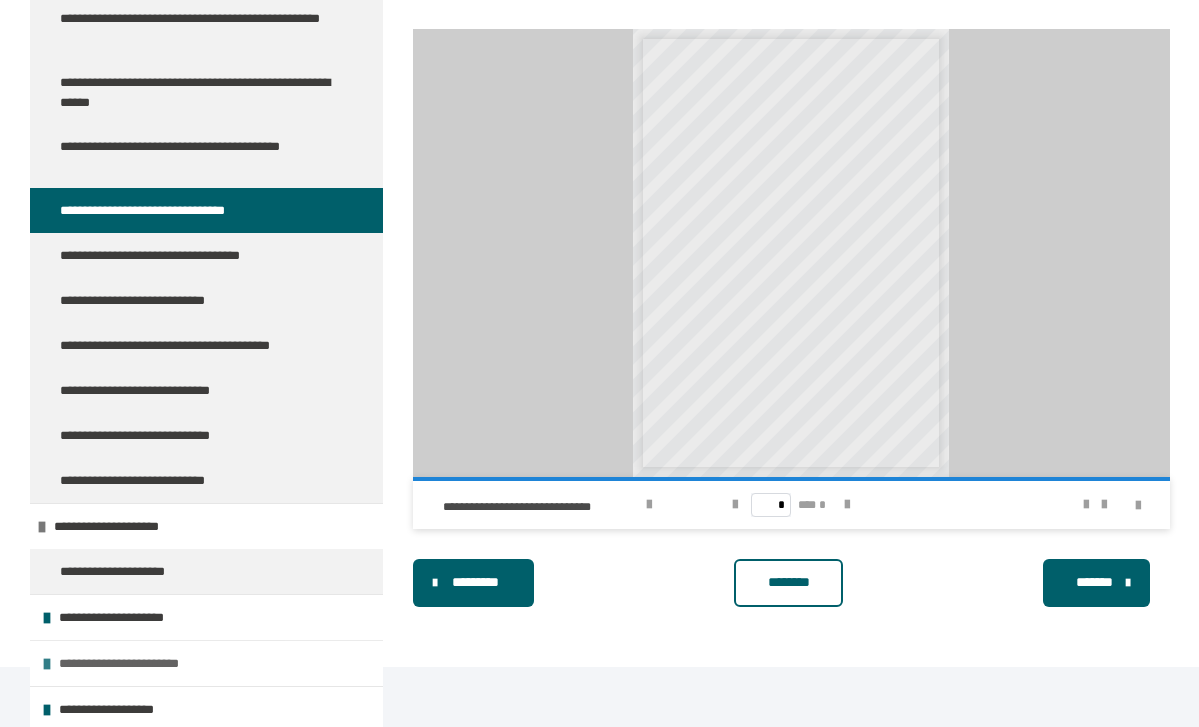 click on "**********" at bounding box center (138, 663) 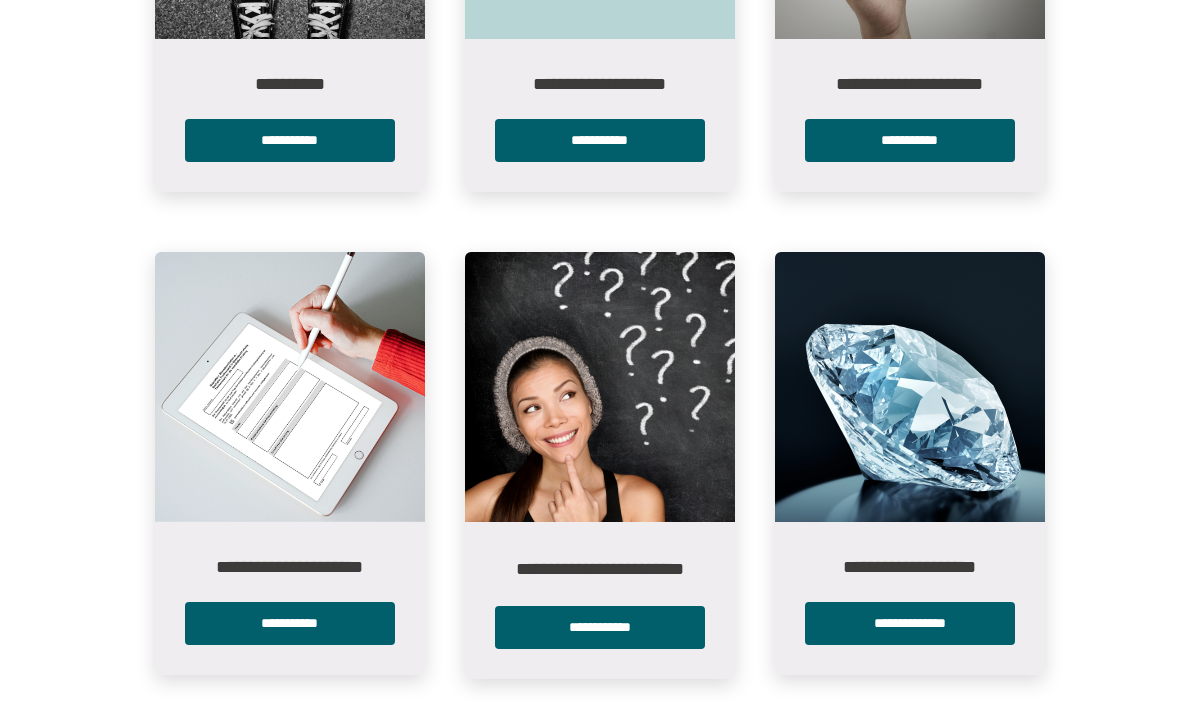 scroll, scrollTop: 772, scrollLeft: 0, axis: vertical 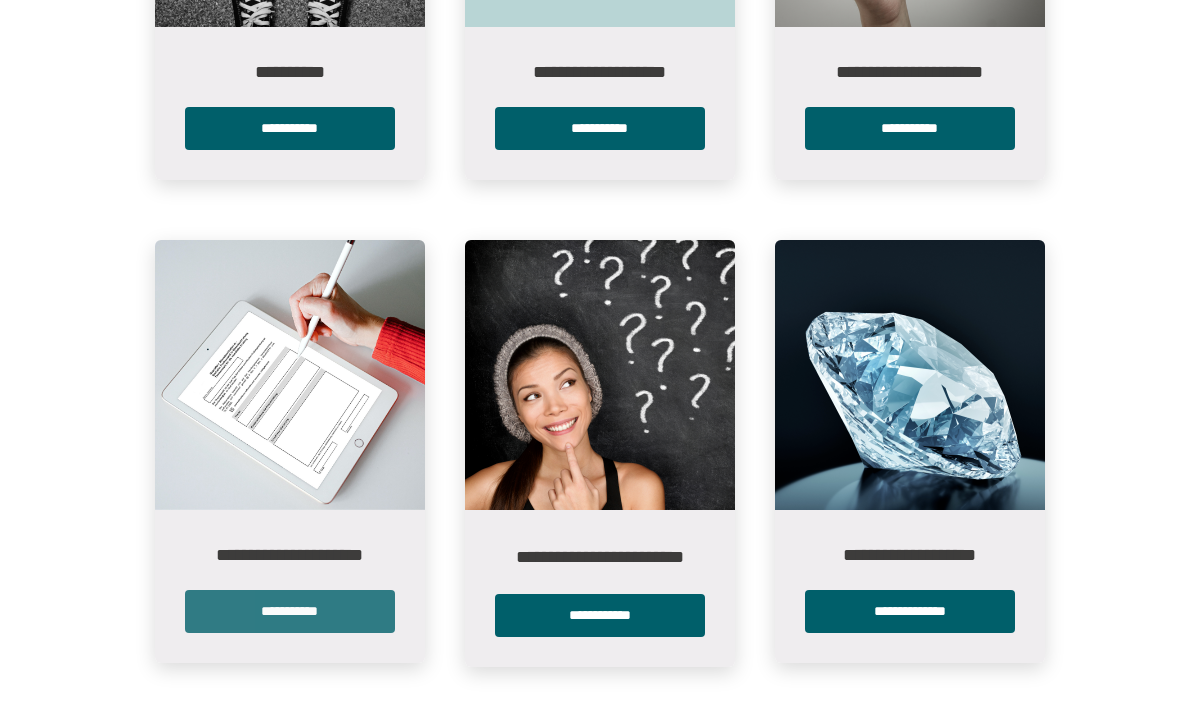 click on "**********" at bounding box center [290, 611] 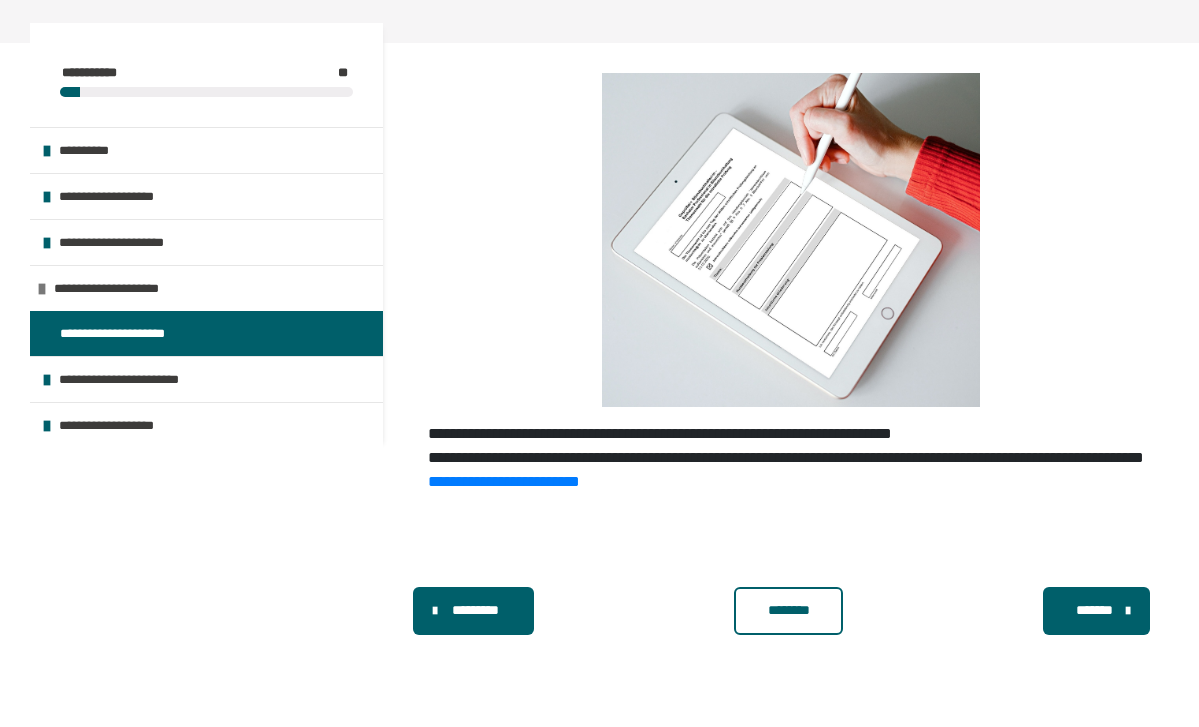 scroll, scrollTop: 344, scrollLeft: 0, axis: vertical 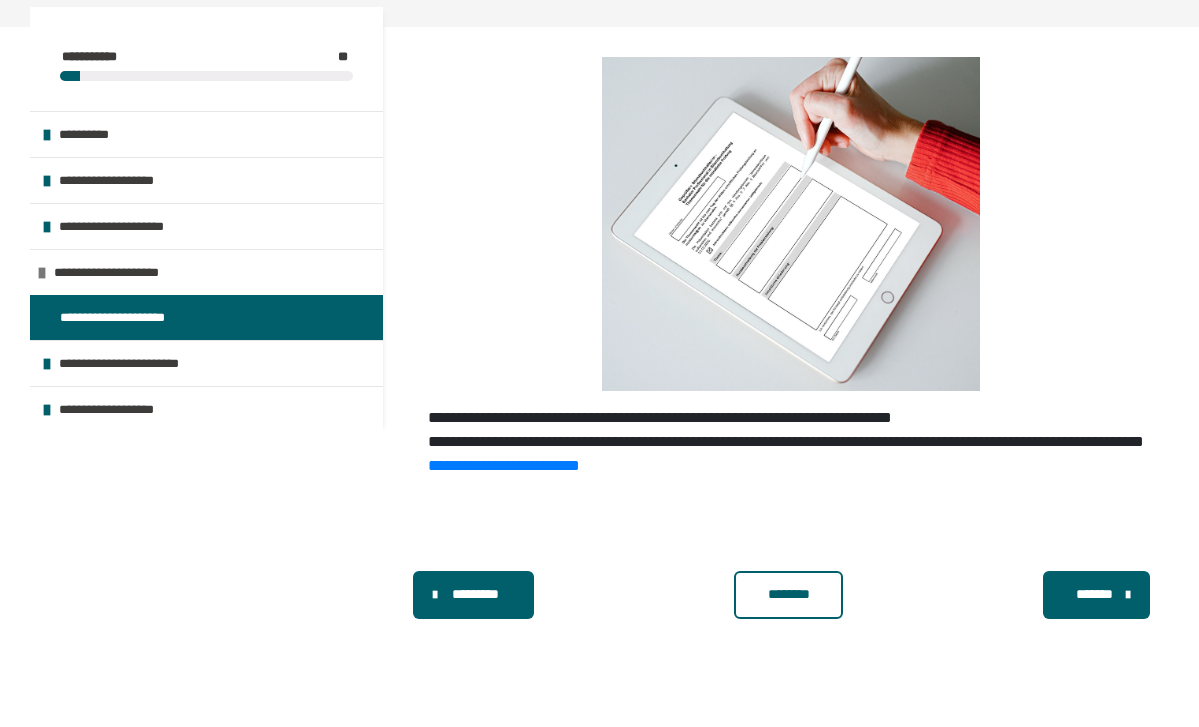 click at bounding box center [791, 224] 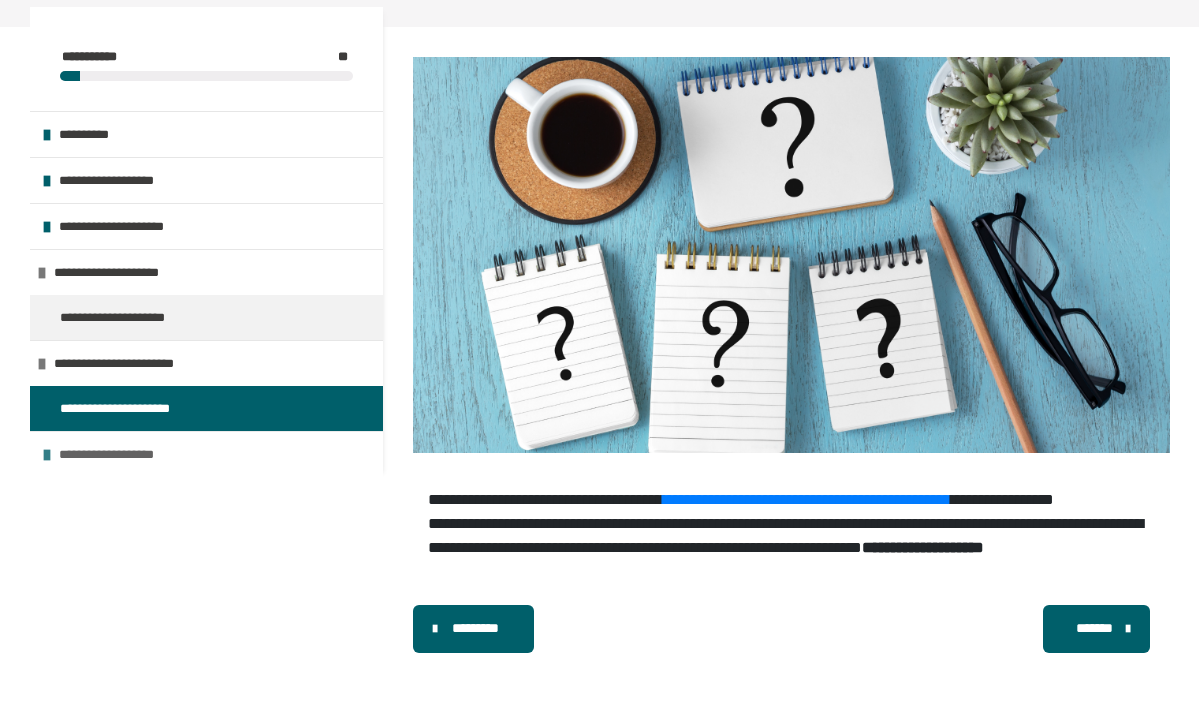 click on "**********" at bounding box center [117, 454] 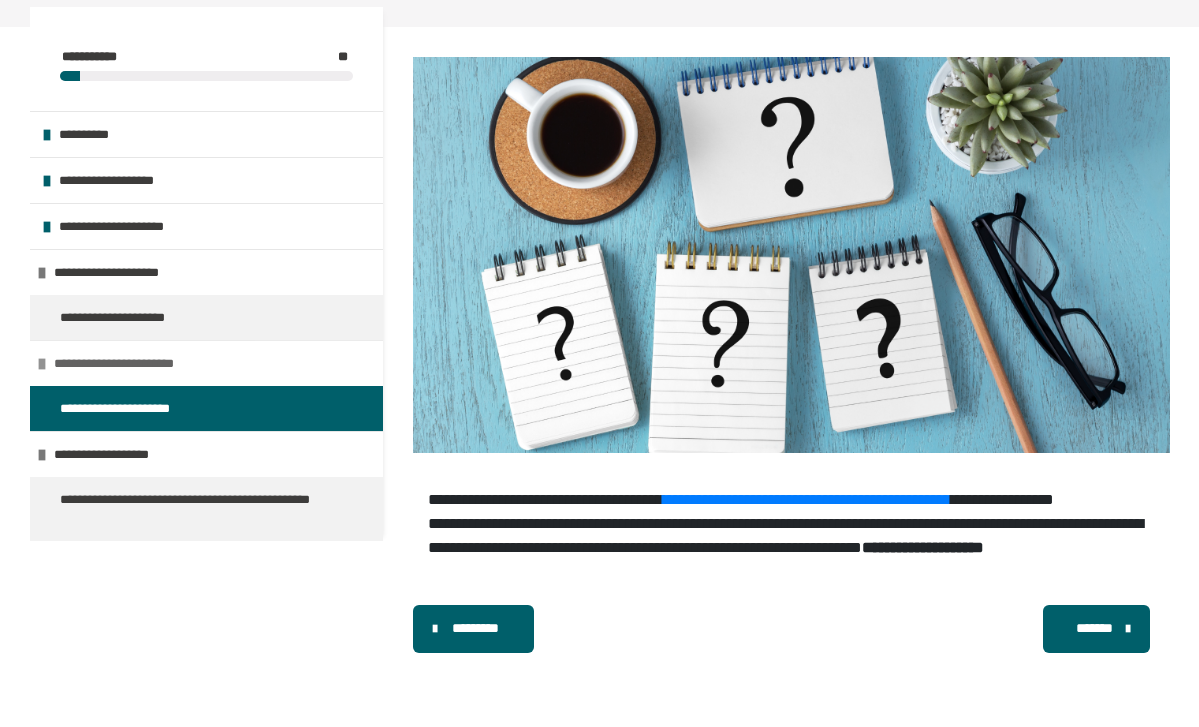 click on "**********" at bounding box center [133, 363] 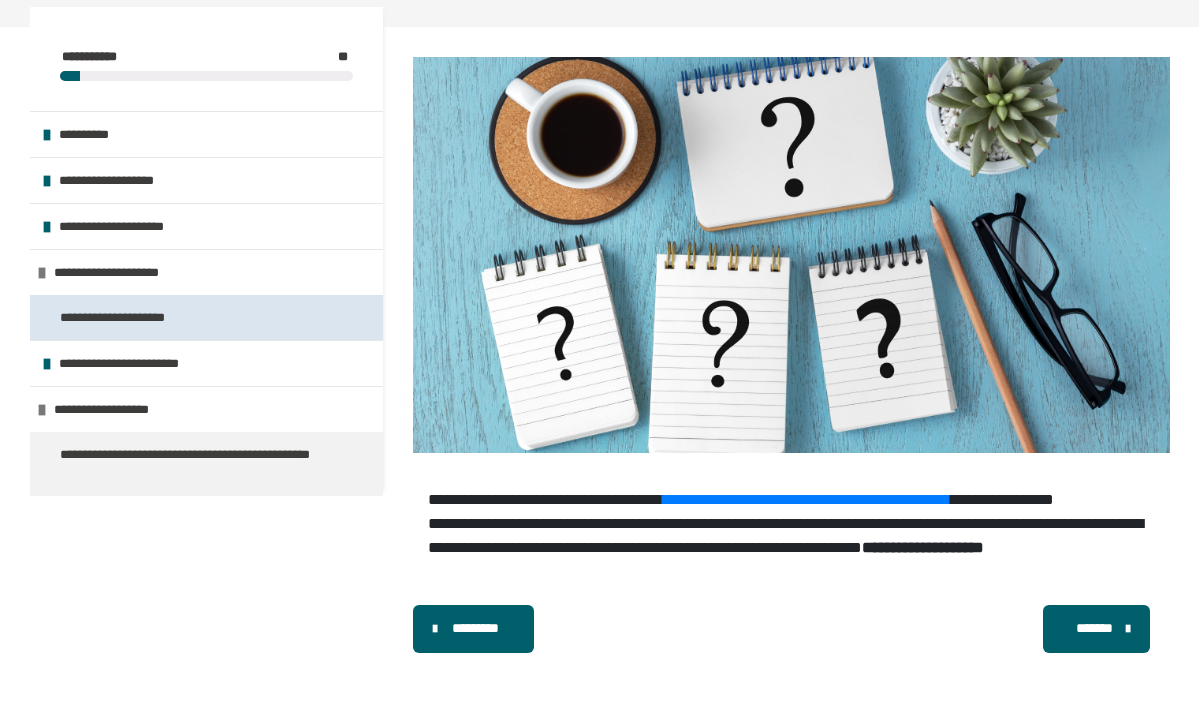 click on "**********" at bounding box center (126, 317) 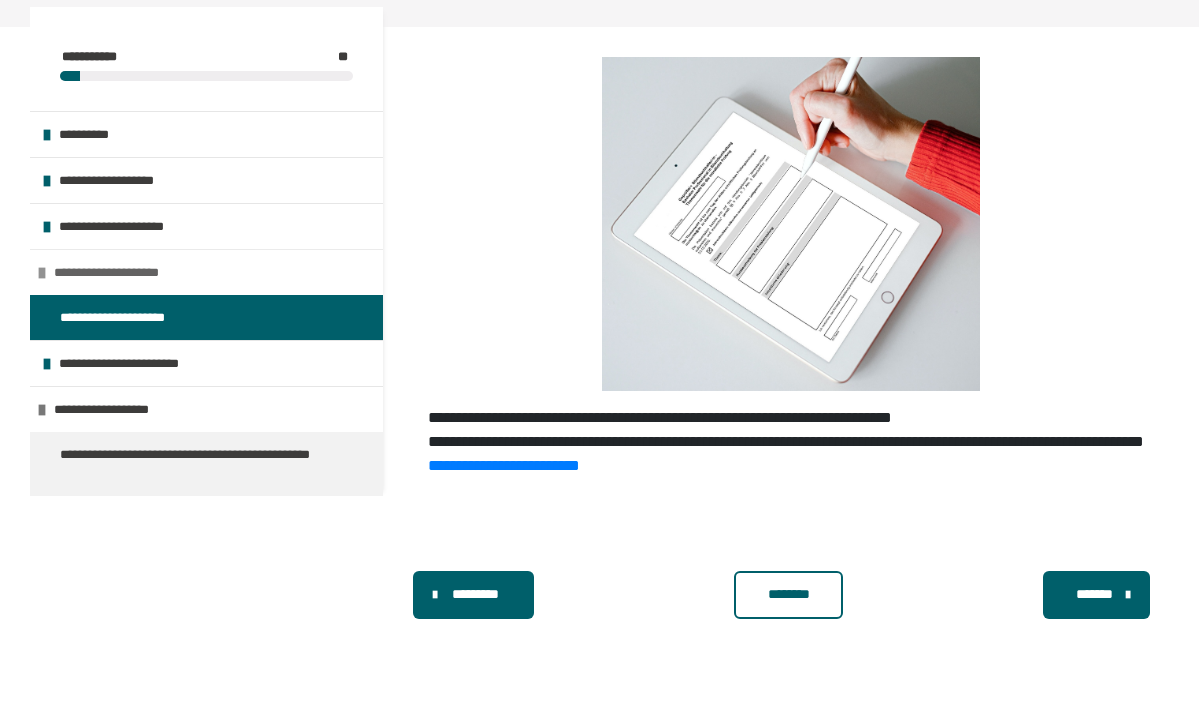 click on "**********" at bounding box center [206, 272] 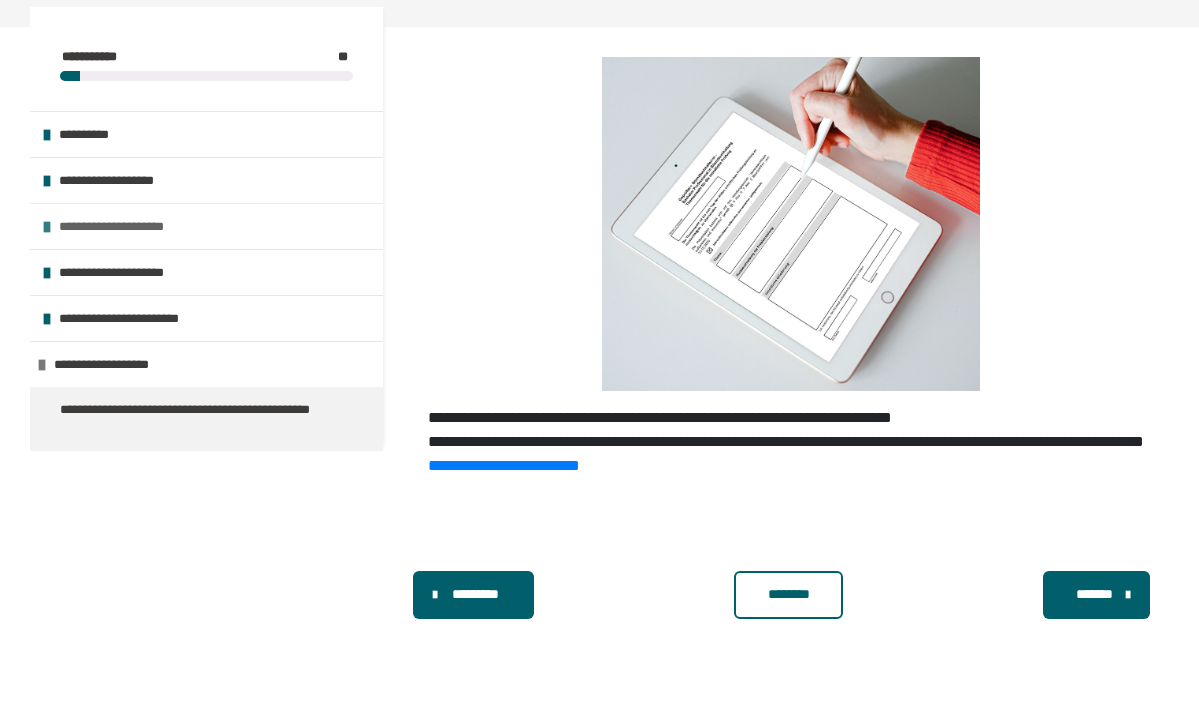 click on "**********" at bounding box center (129, 226) 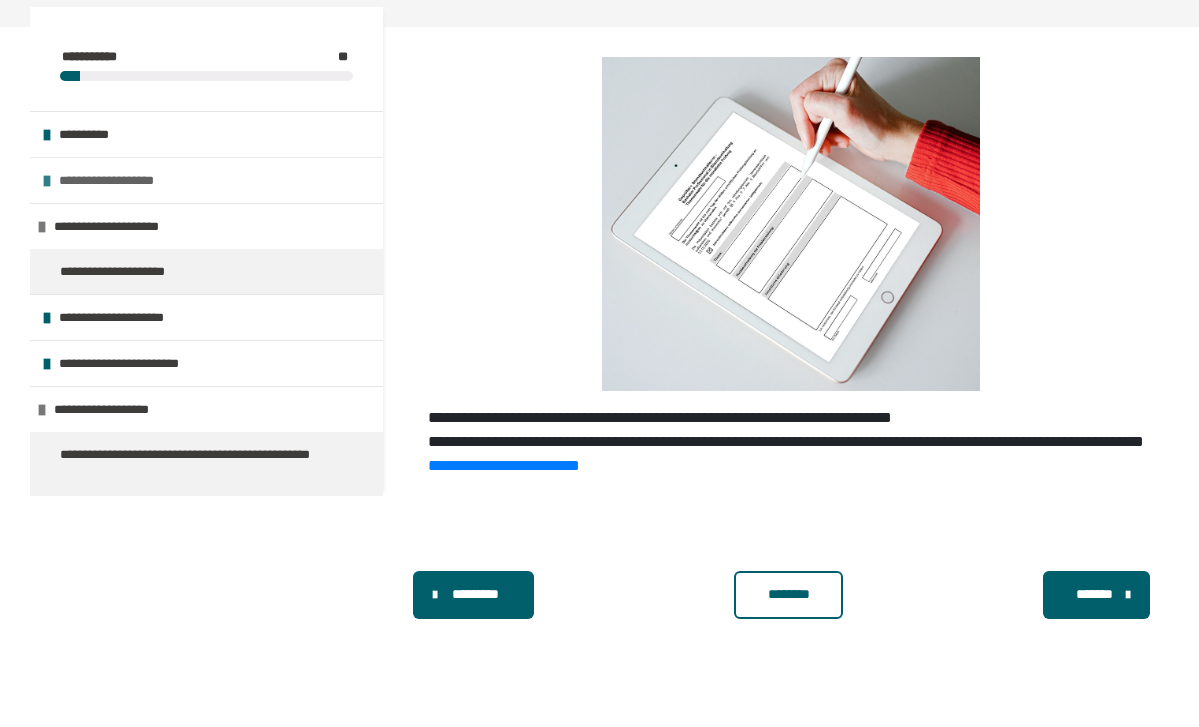 click on "**********" at bounding box center (118, 180) 